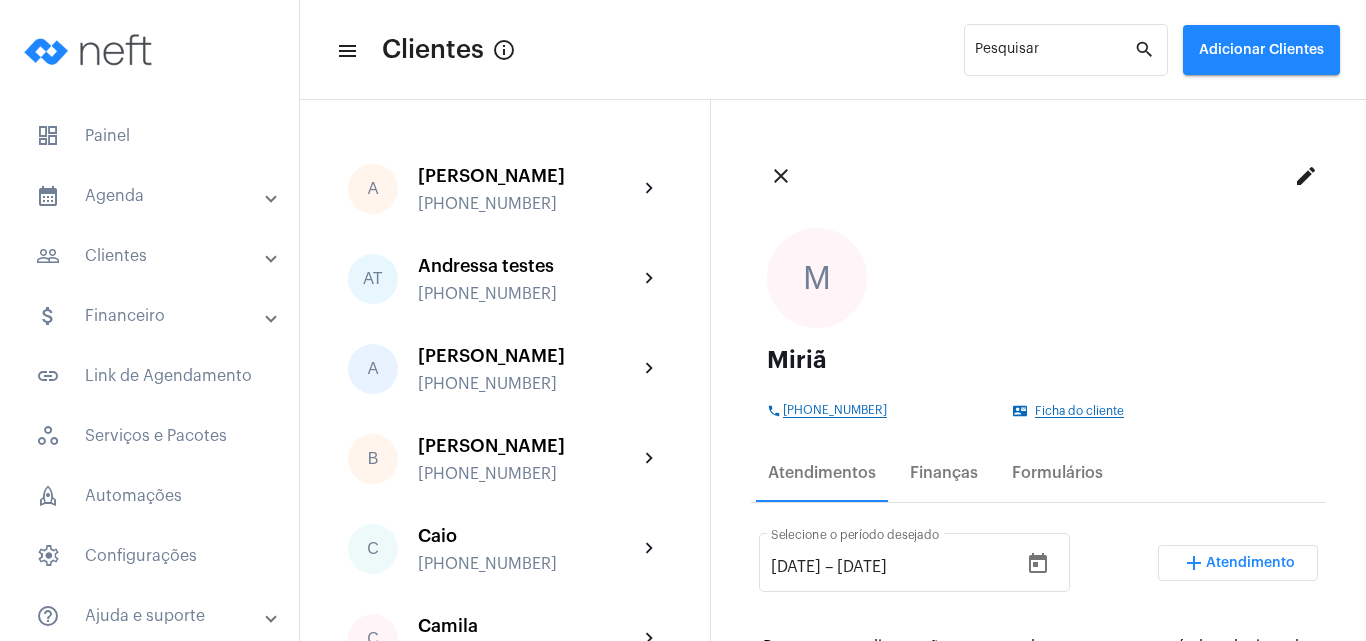 scroll, scrollTop: 0, scrollLeft: 0, axis: both 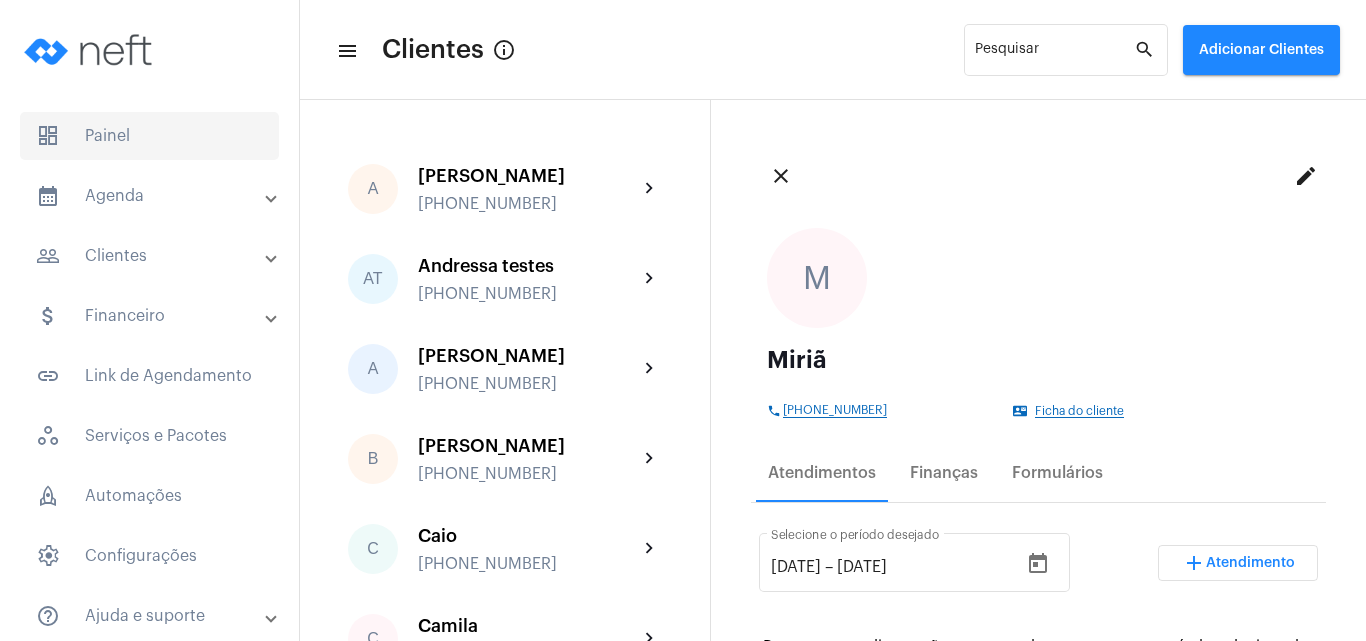 click on "dashboard   Painel" 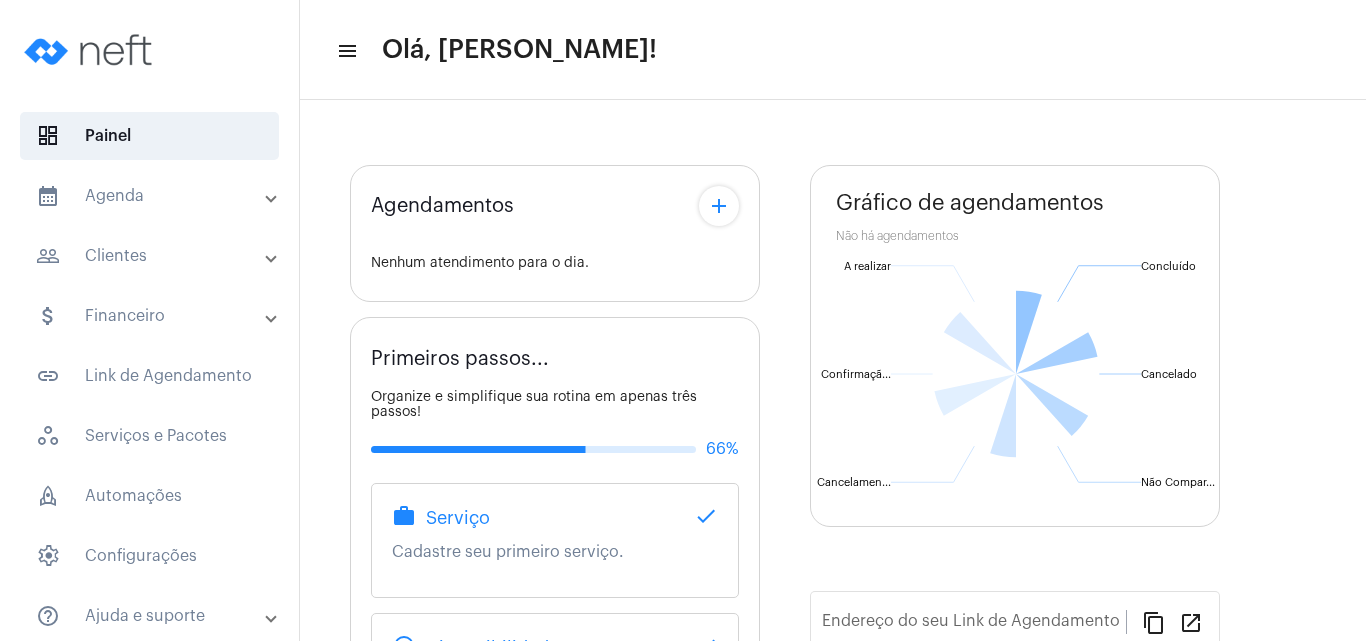 type on "[URL][DOMAIN_NAME]" 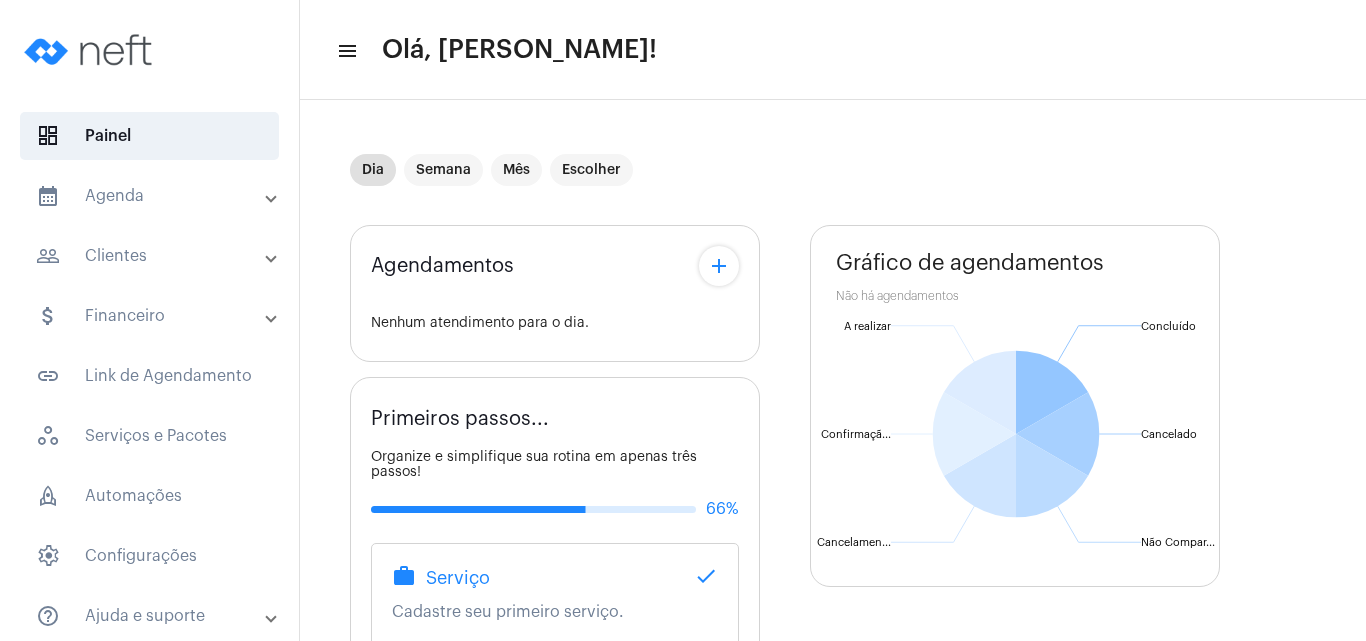 click on "add" 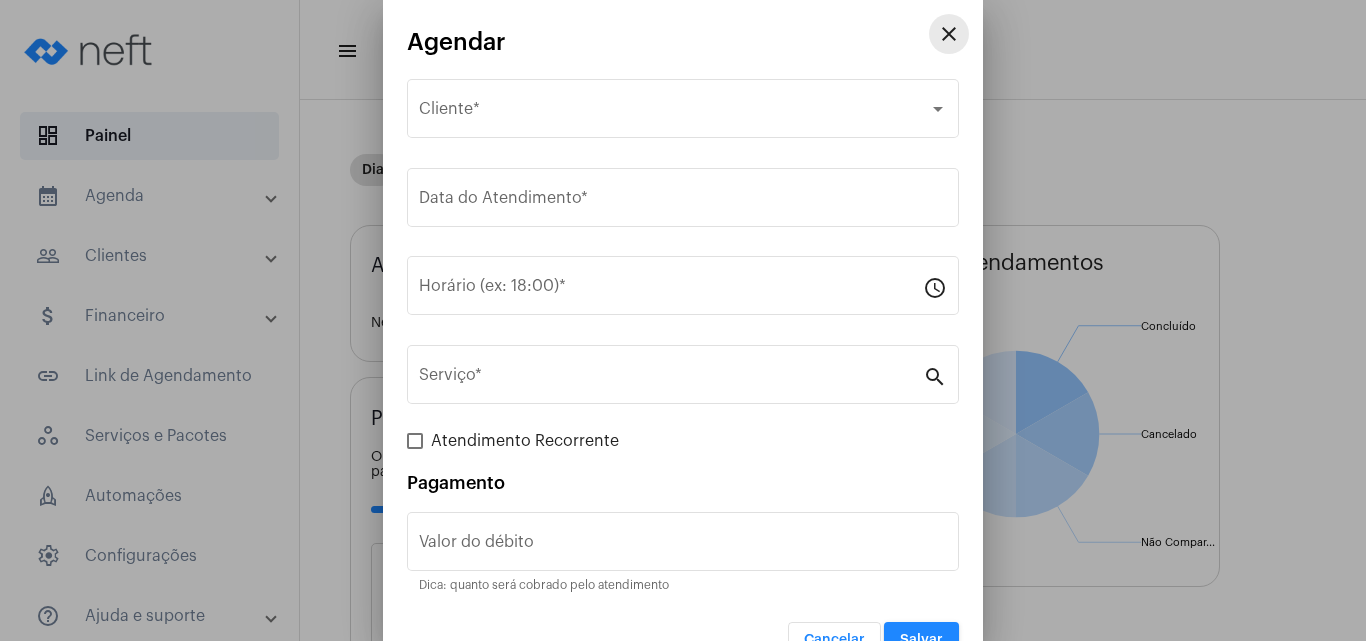 click on "close" at bounding box center [949, 34] 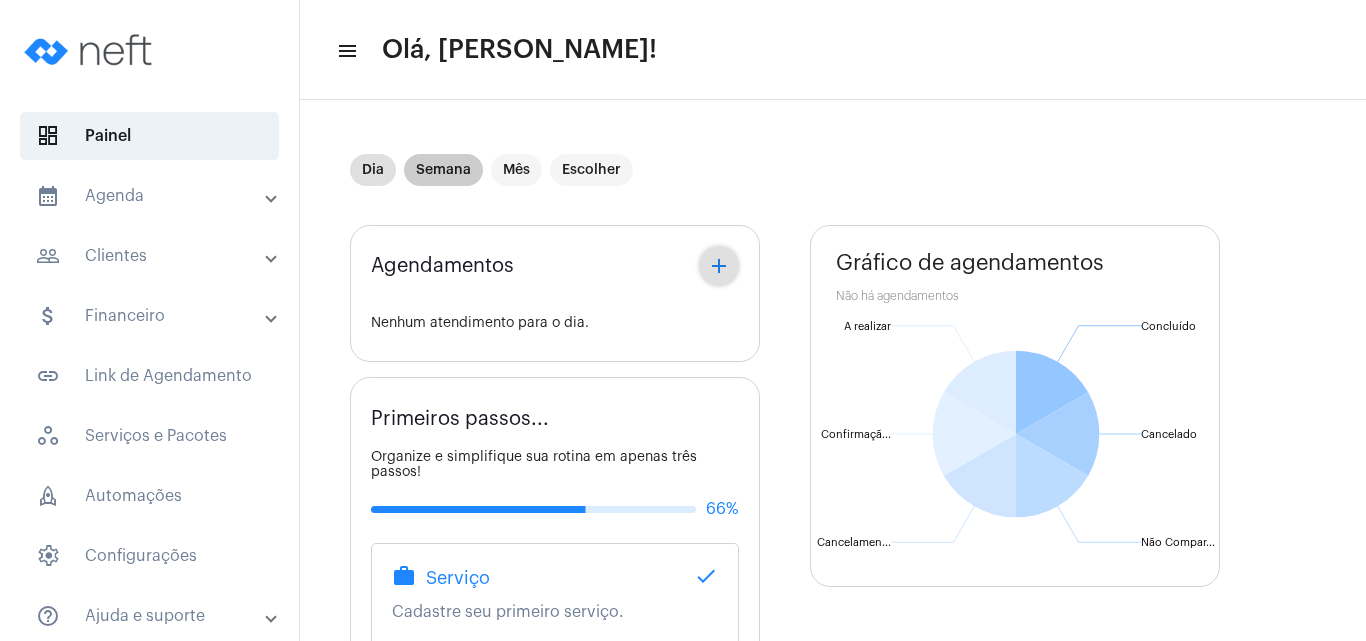 click on "Semana" at bounding box center [443, 170] 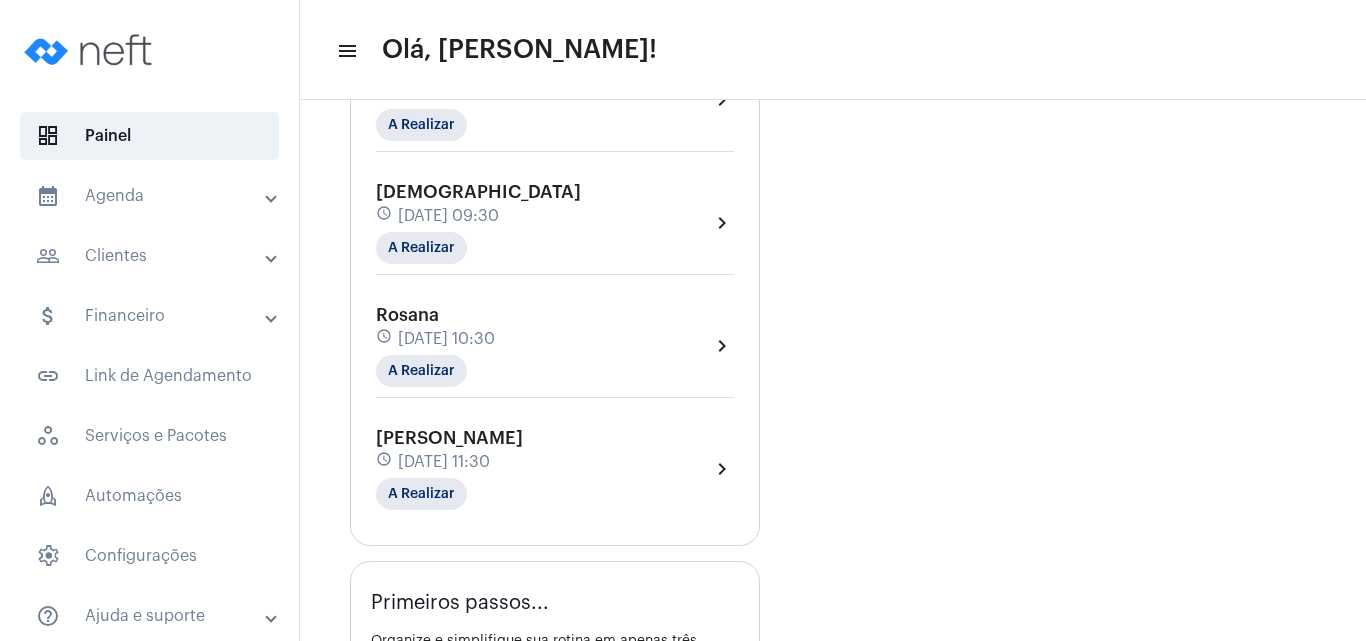 scroll, scrollTop: 1258, scrollLeft: 0, axis: vertical 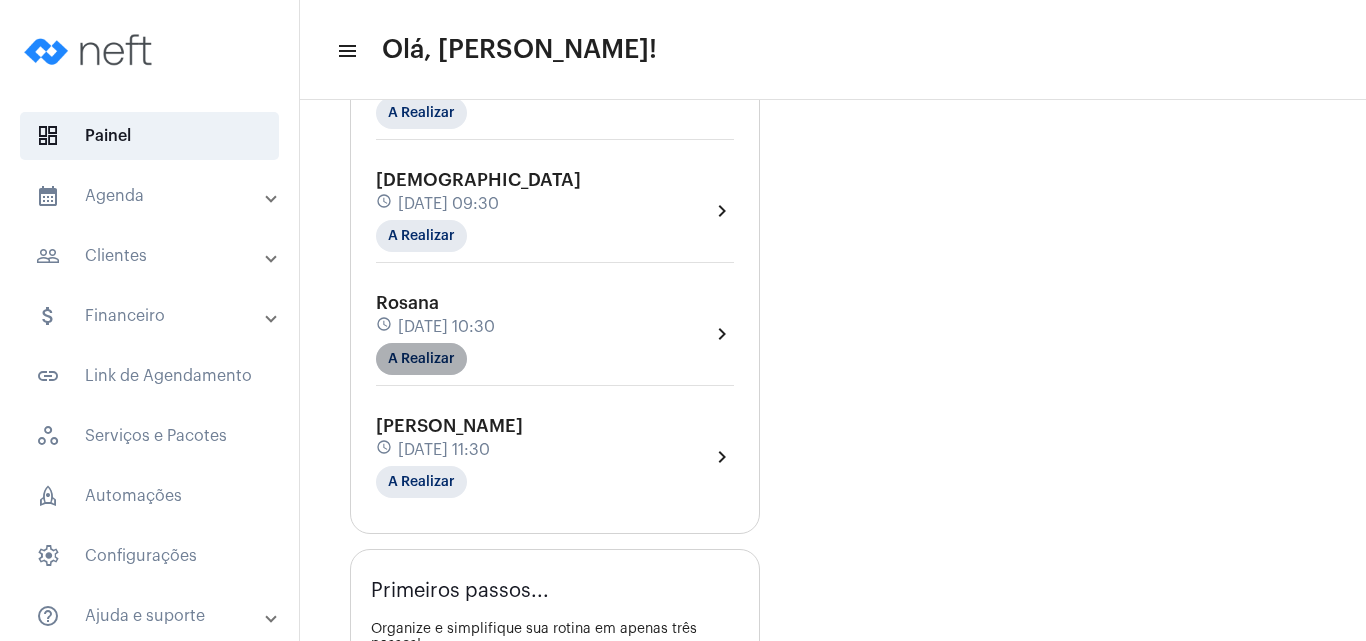 click on "A Realizar" 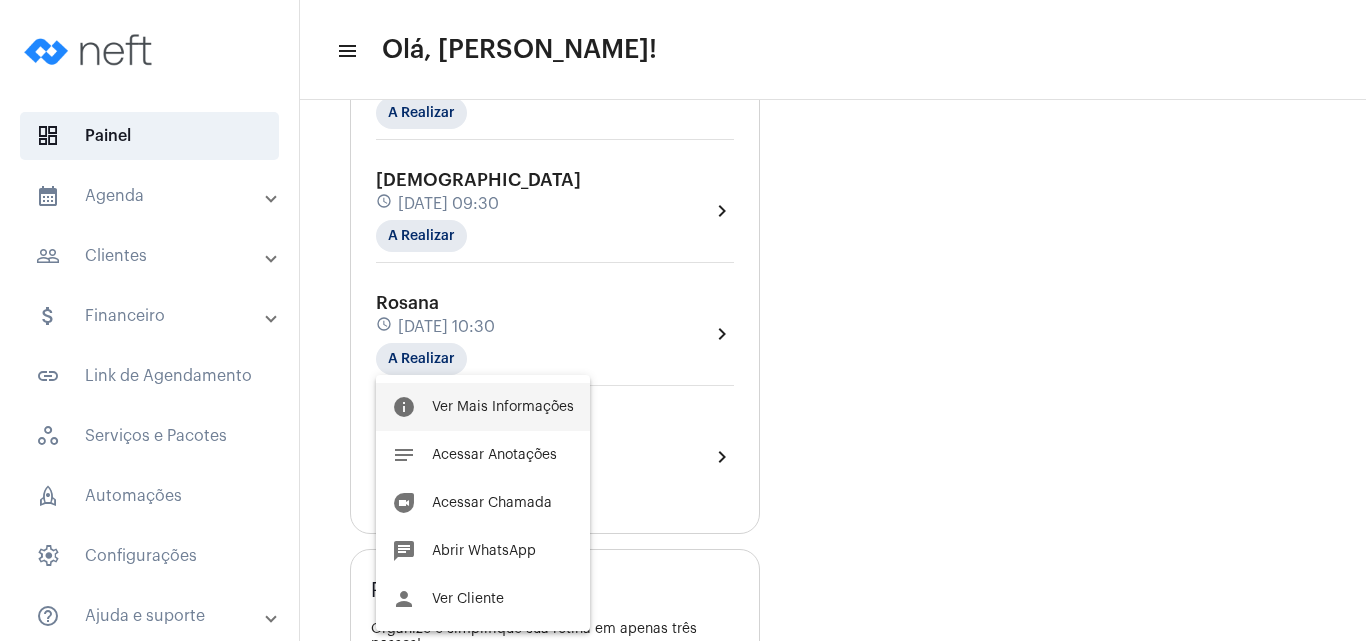 click on "Ver Mais Informações" at bounding box center [503, 407] 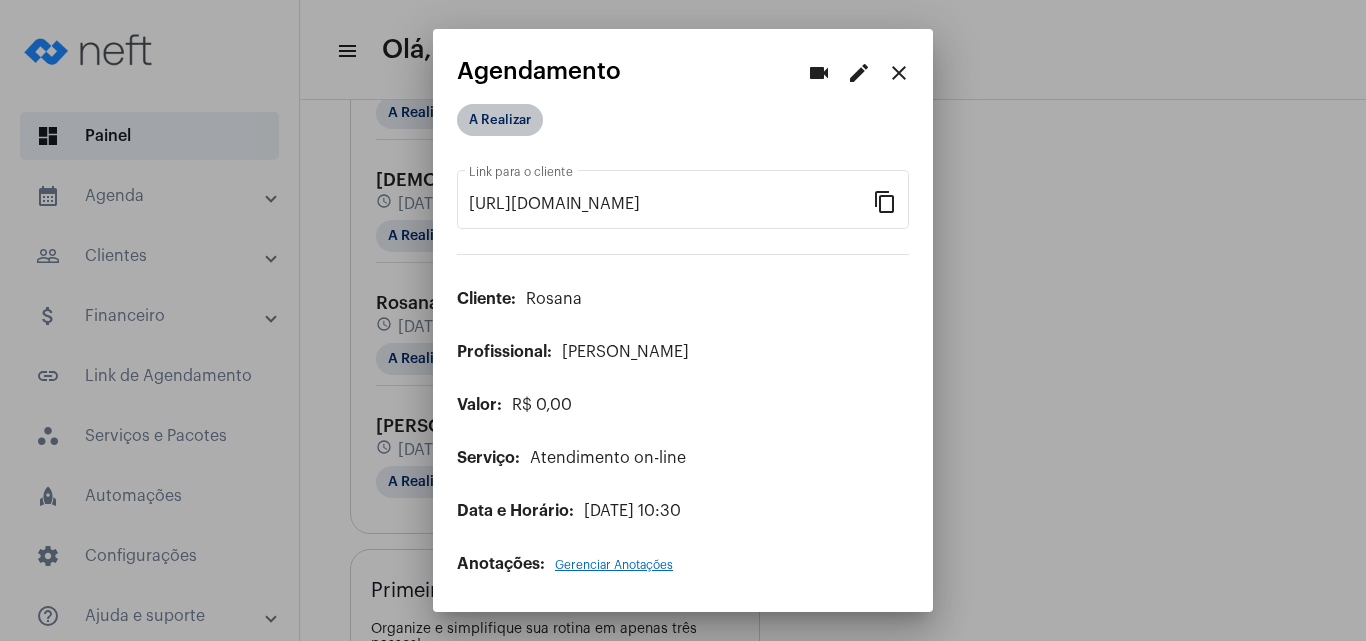 click on "A Realizar" at bounding box center [500, 120] 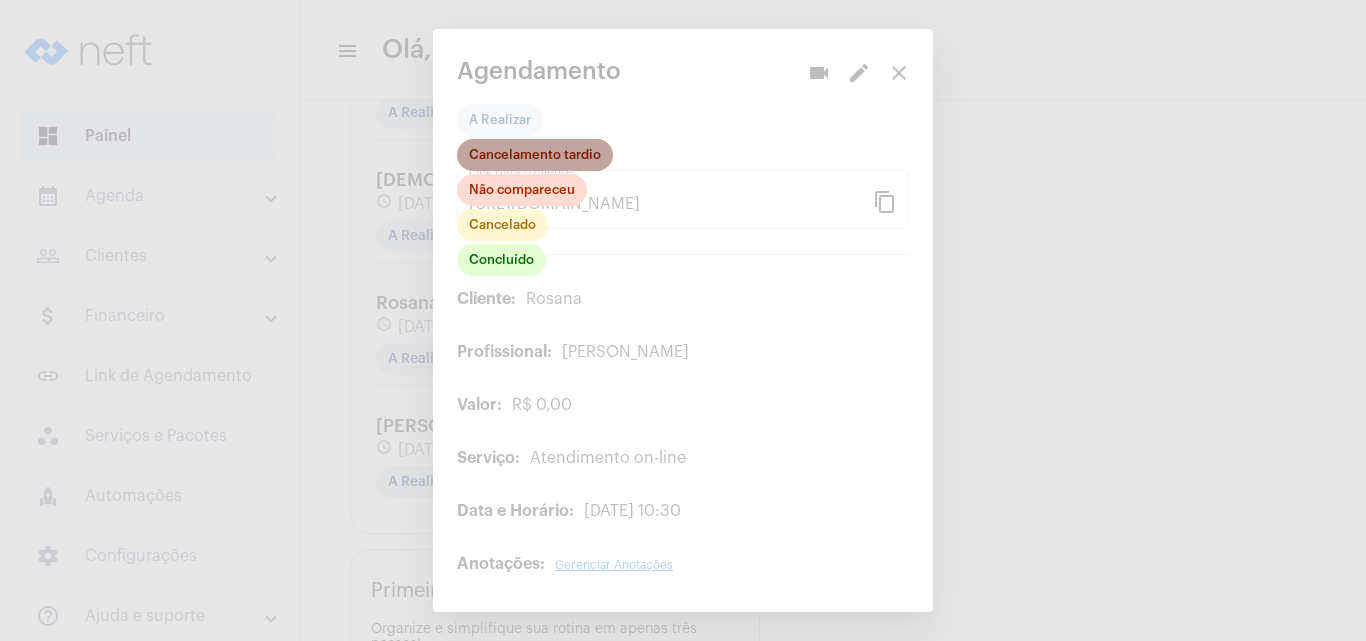 click on "Cancelamento tardio" 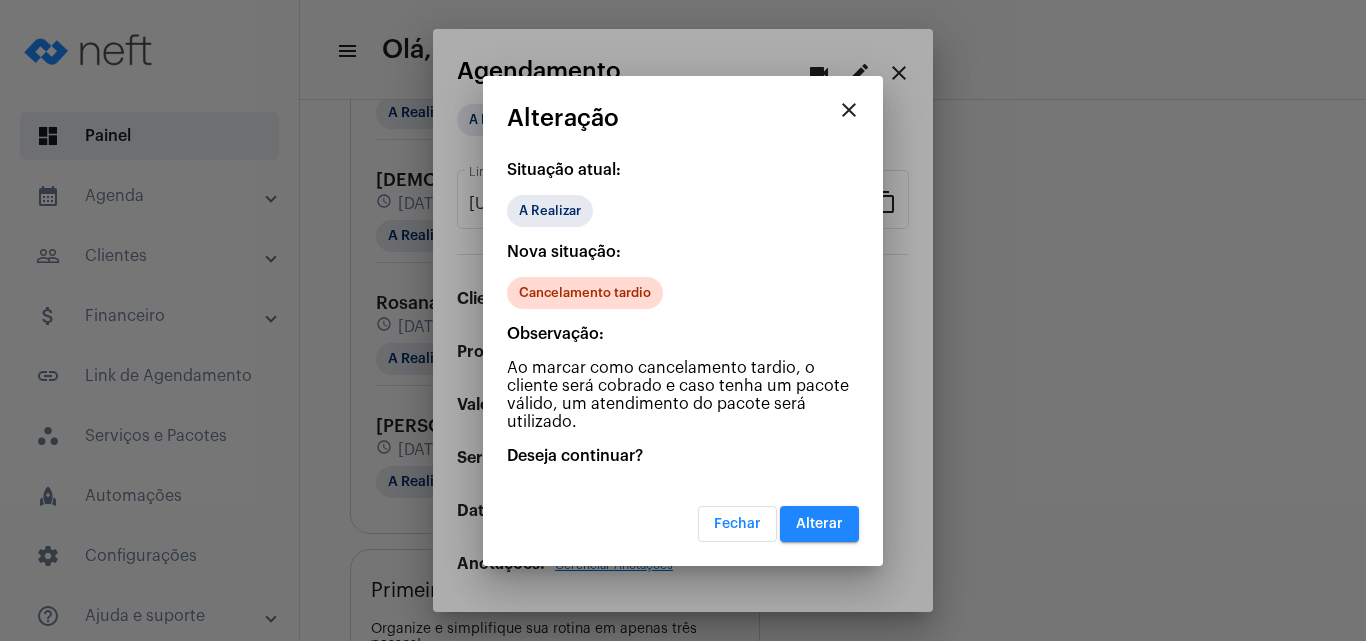 click on "Alterar" at bounding box center [819, 524] 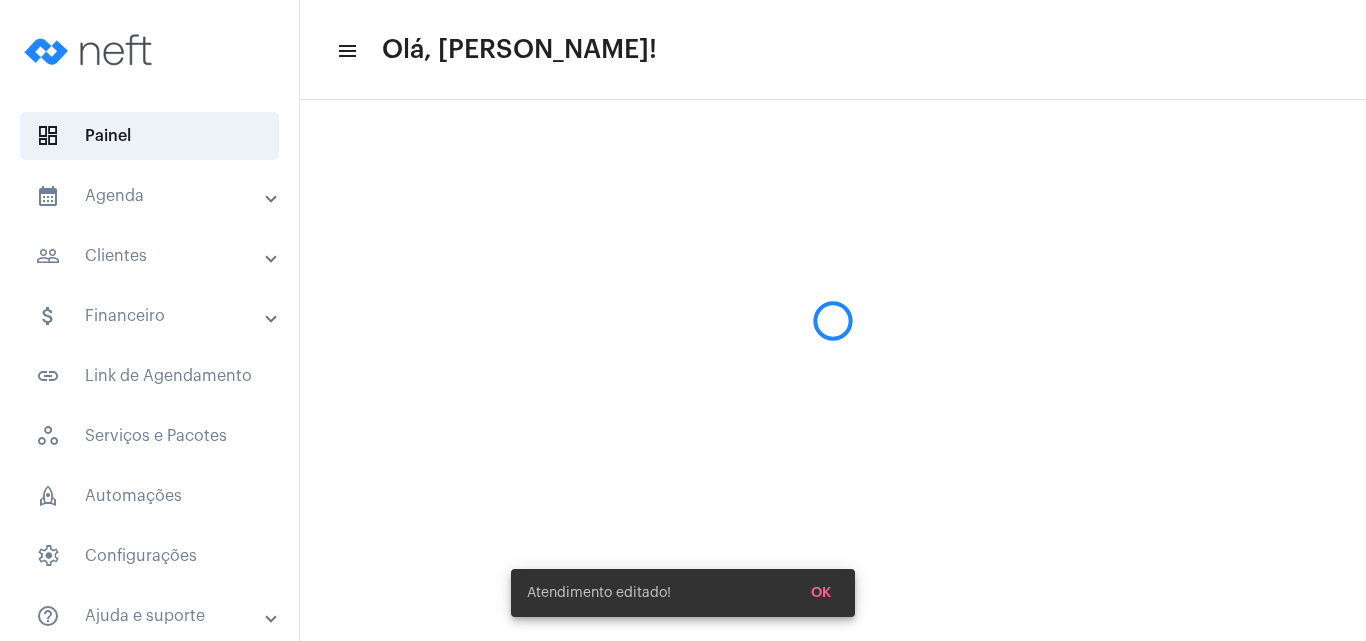 scroll, scrollTop: 0, scrollLeft: 0, axis: both 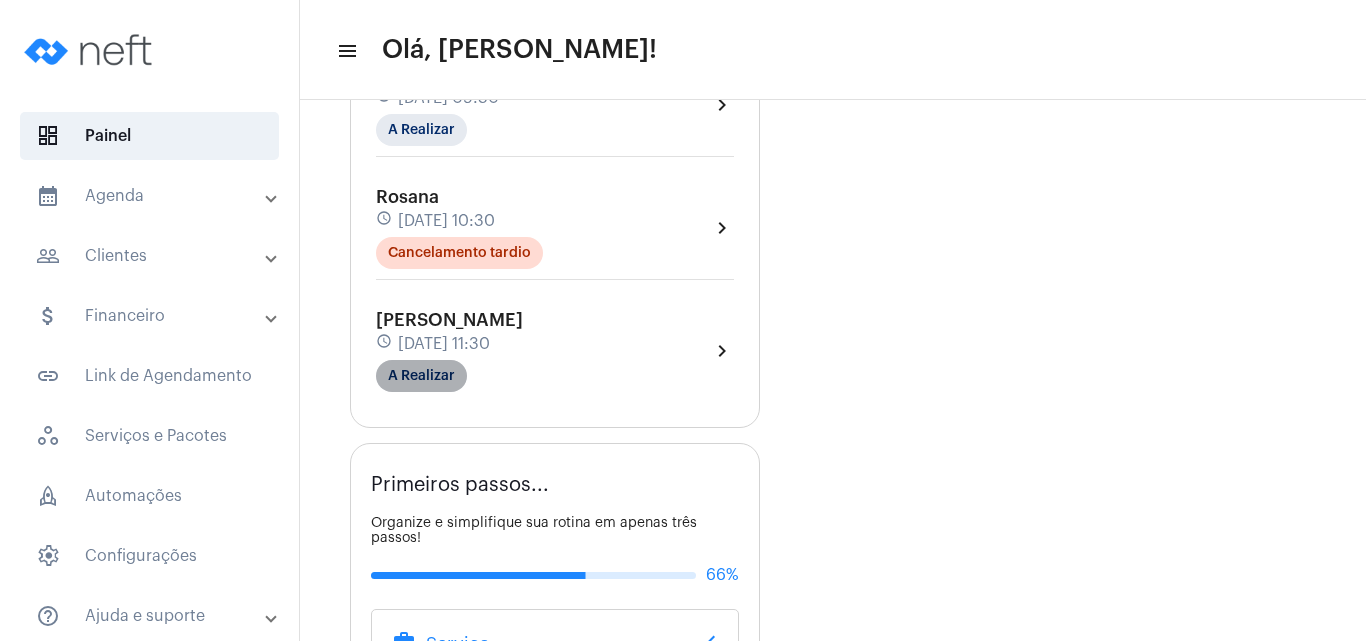 click on "A Realizar" 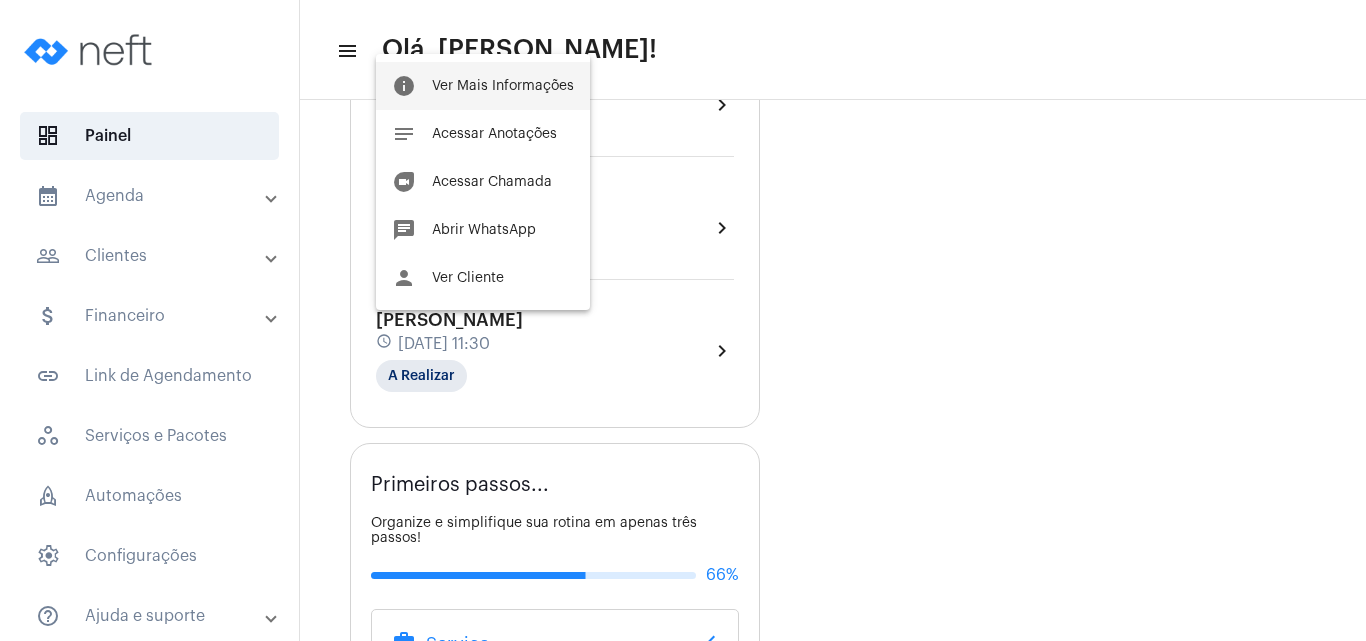 click on "Ver Mais Informações" at bounding box center (503, 86) 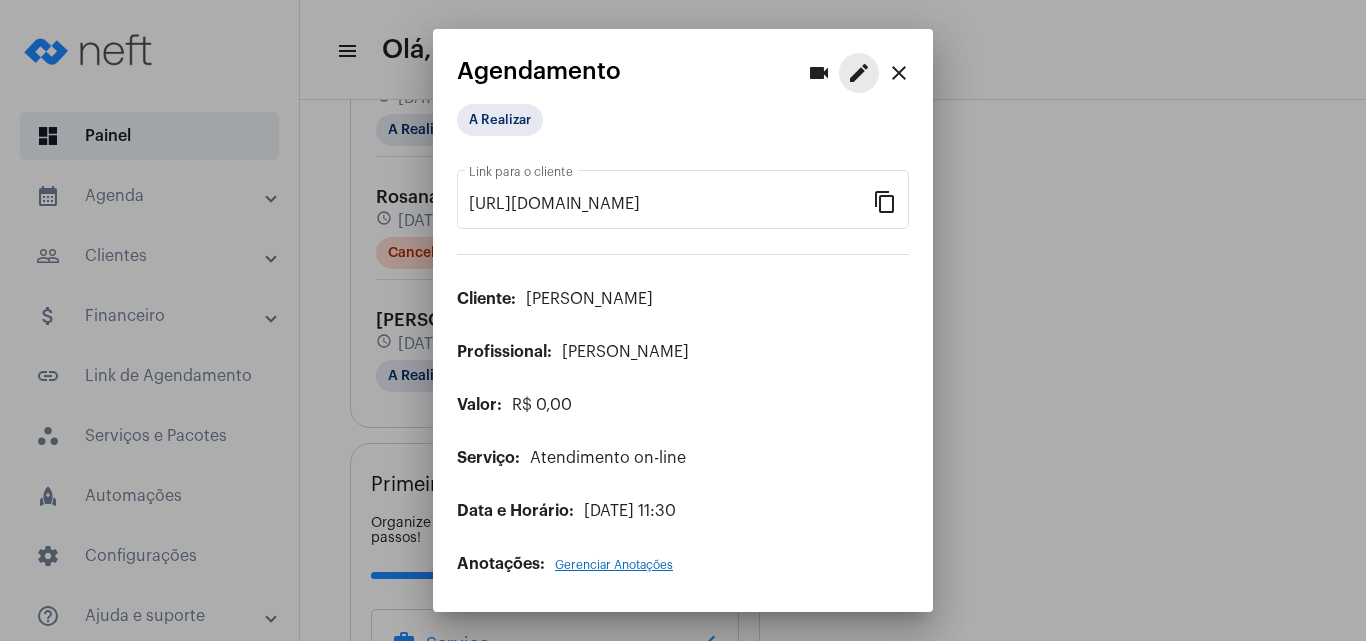 click on "edit" at bounding box center (859, 73) 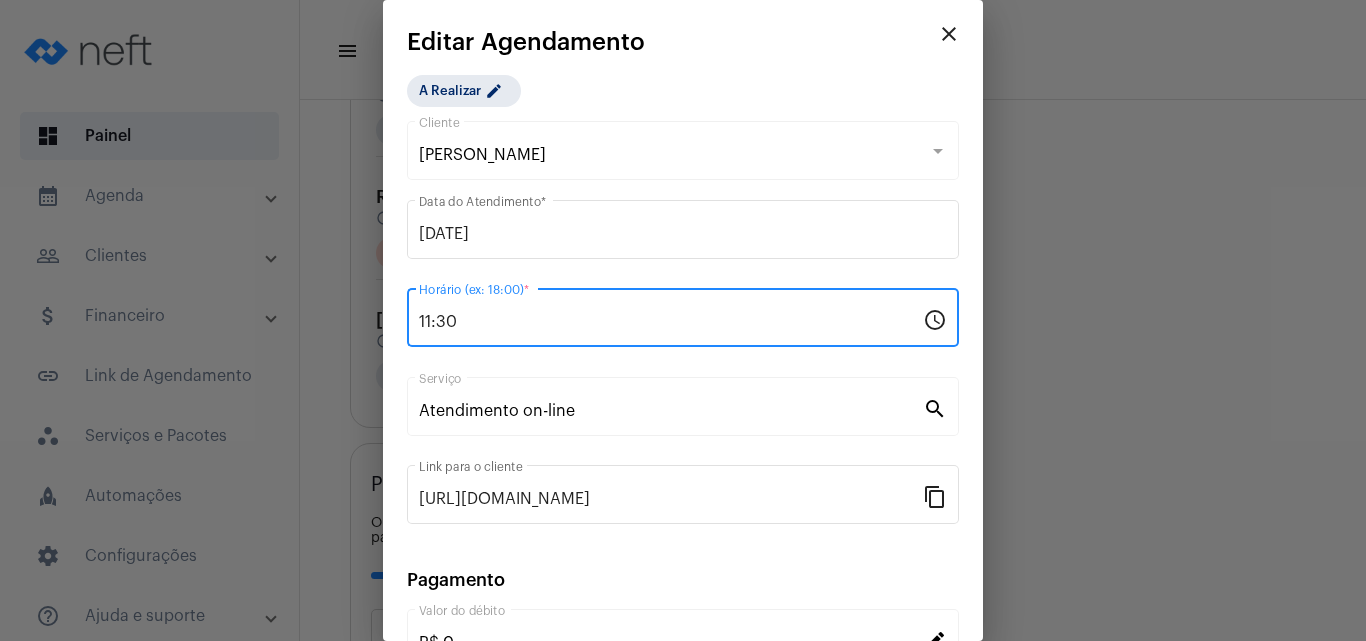 click on "11:30" at bounding box center (671, 322) 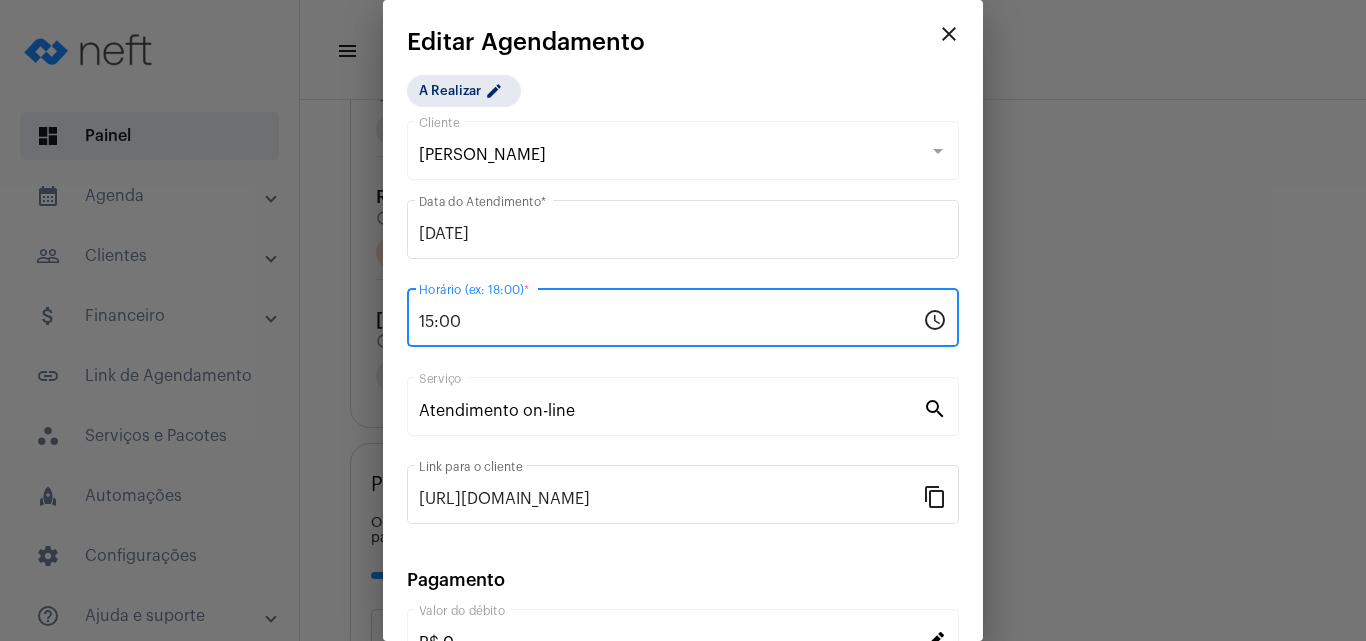 type on "15:00" 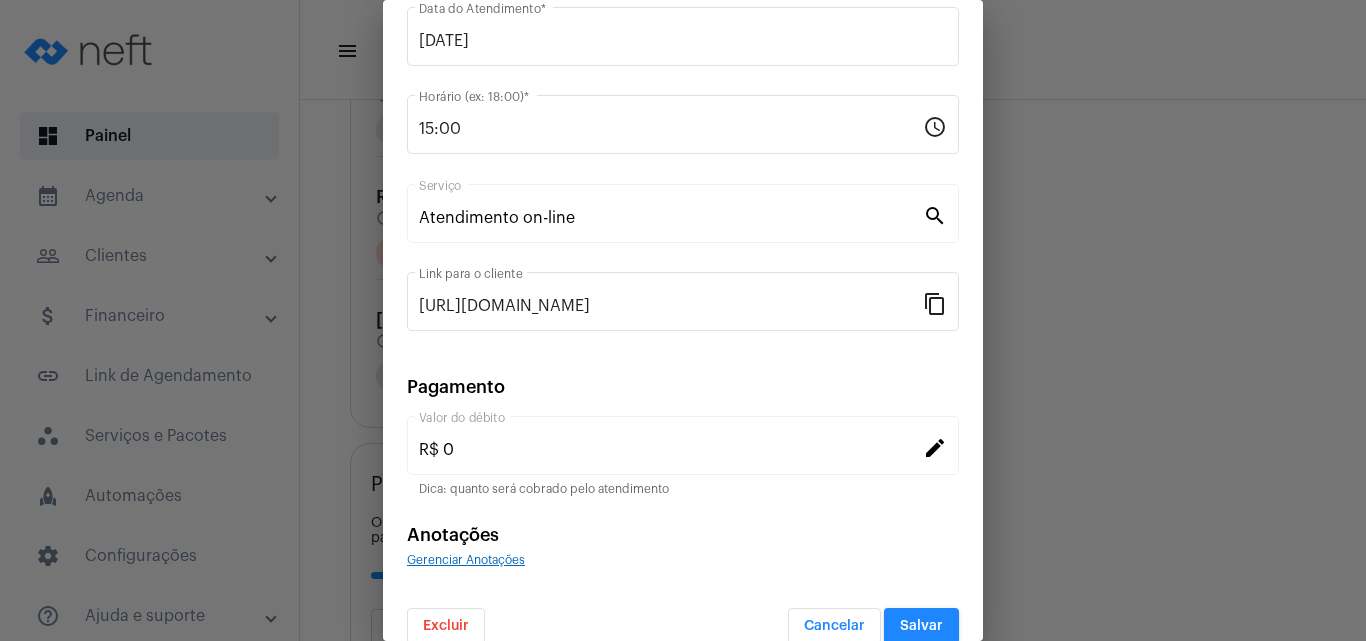 scroll, scrollTop: 203, scrollLeft: 0, axis: vertical 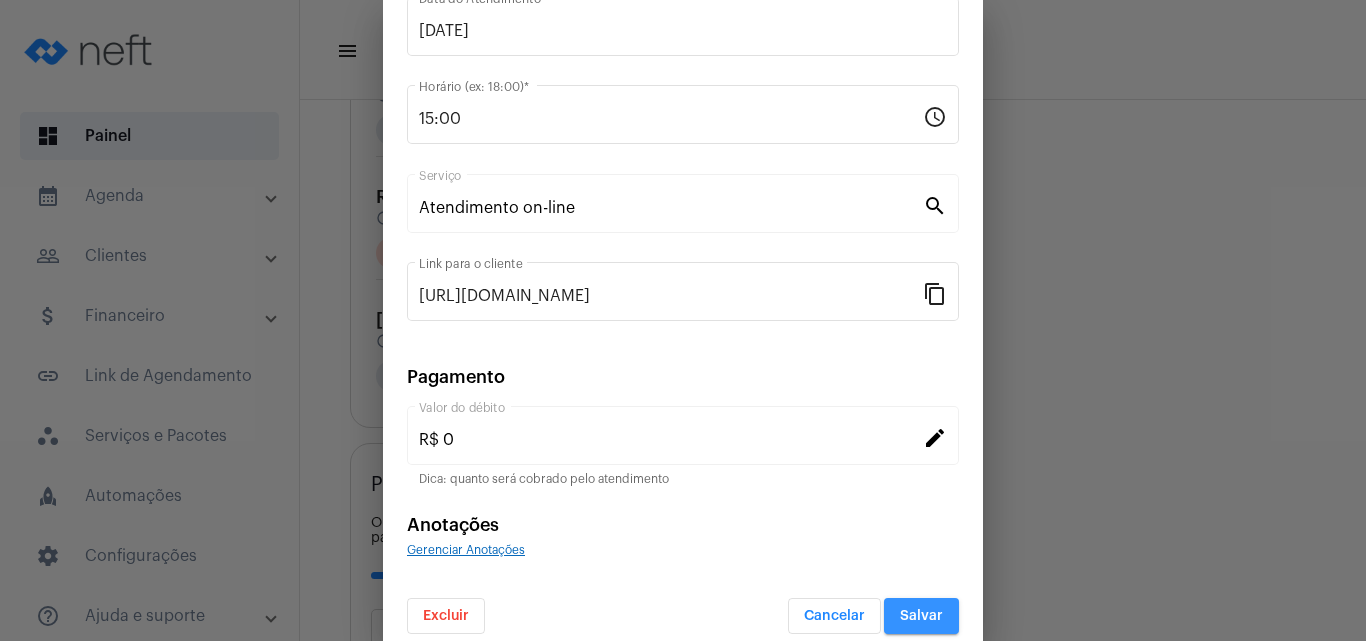 click on "Salvar" at bounding box center (921, 616) 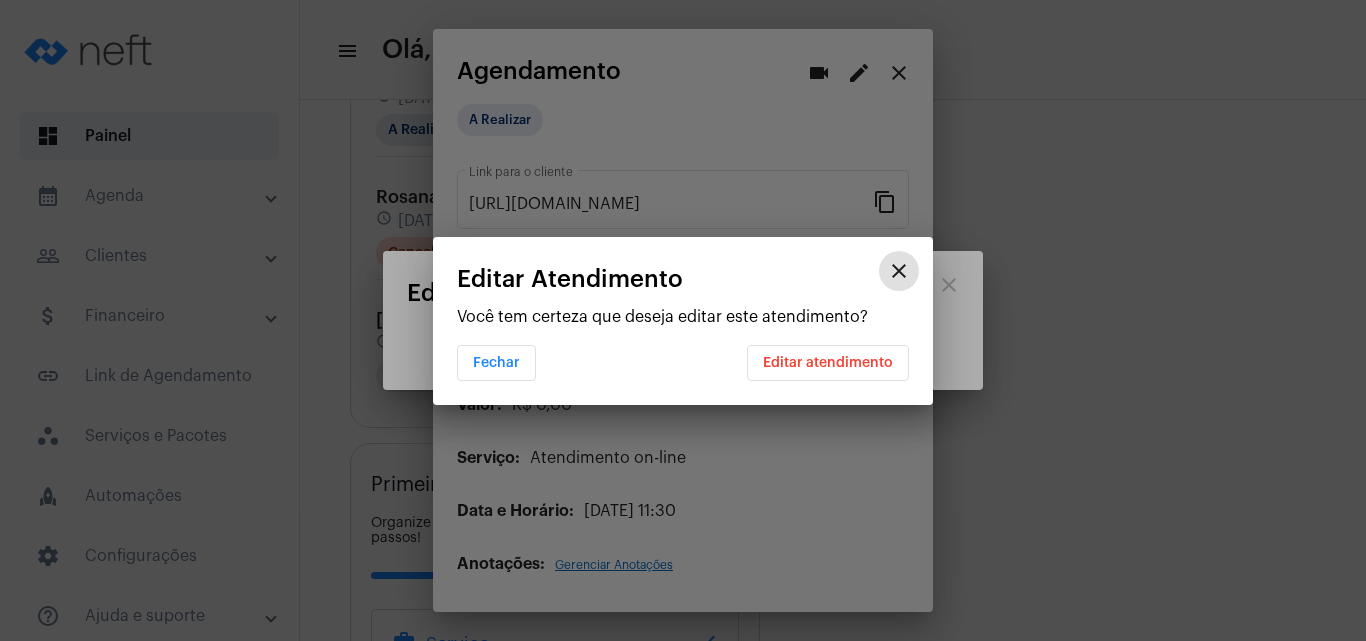 click on "Editar atendimento" at bounding box center [828, 363] 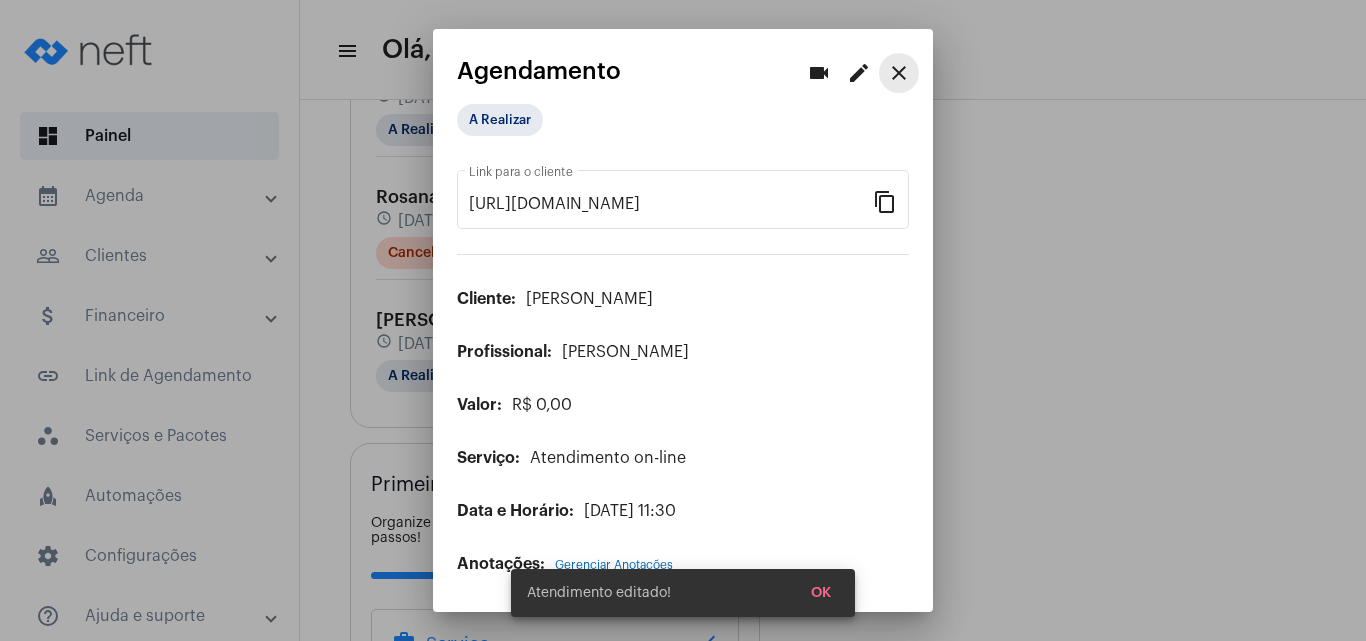 click on "close" at bounding box center [899, 73] 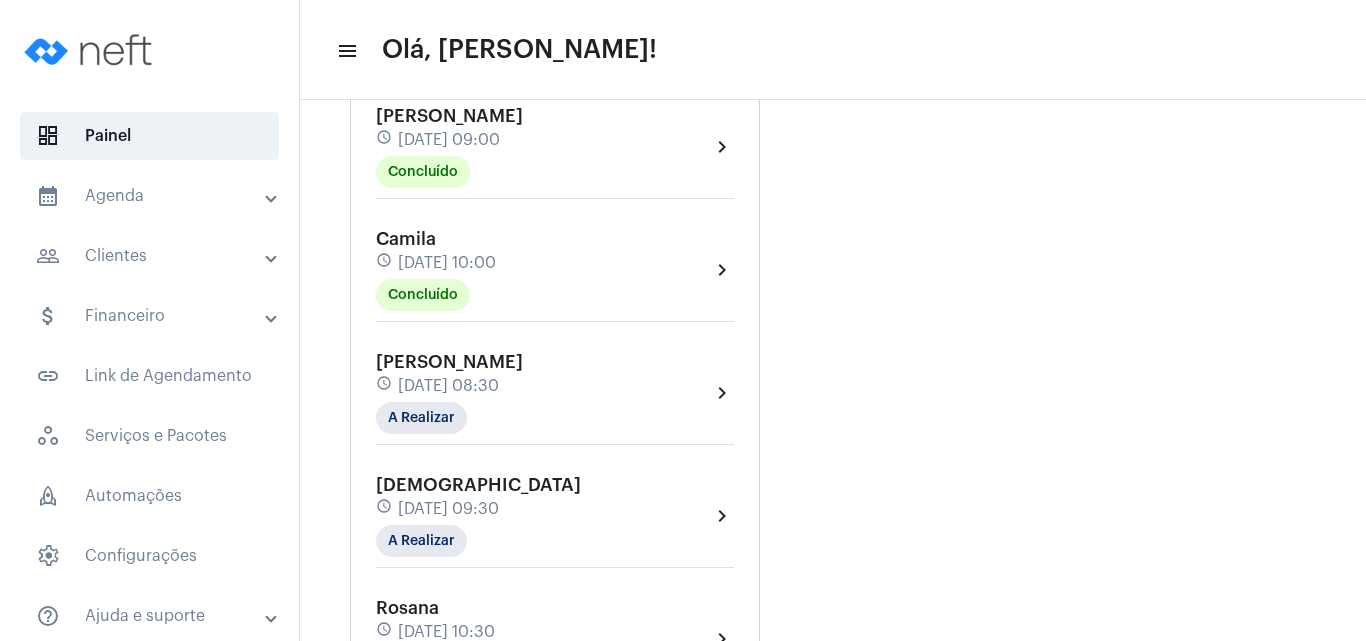 scroll, scrollTop: 916, scrollLeft: 0, axis: vertical 